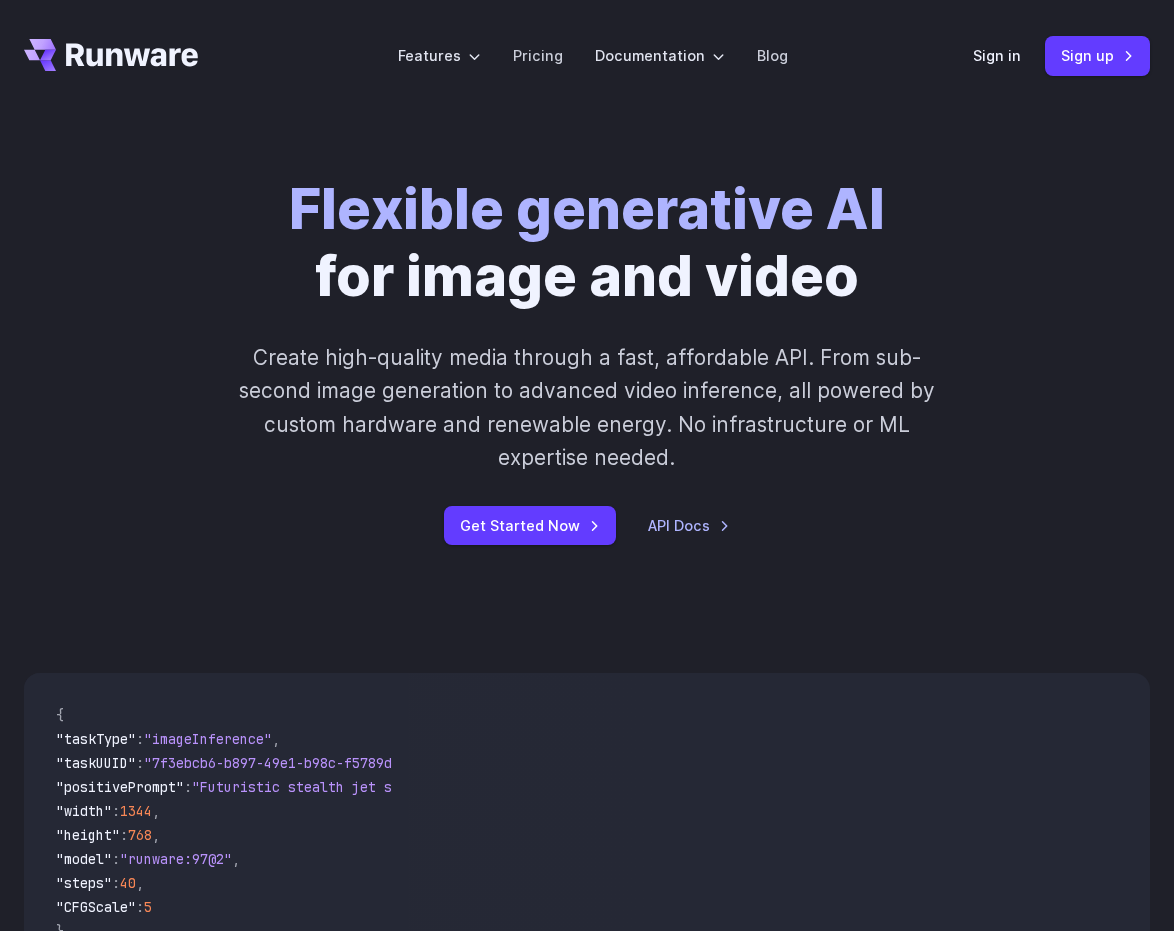 scroll, scrollTop: 0, scrollLeft: 0, axis: both 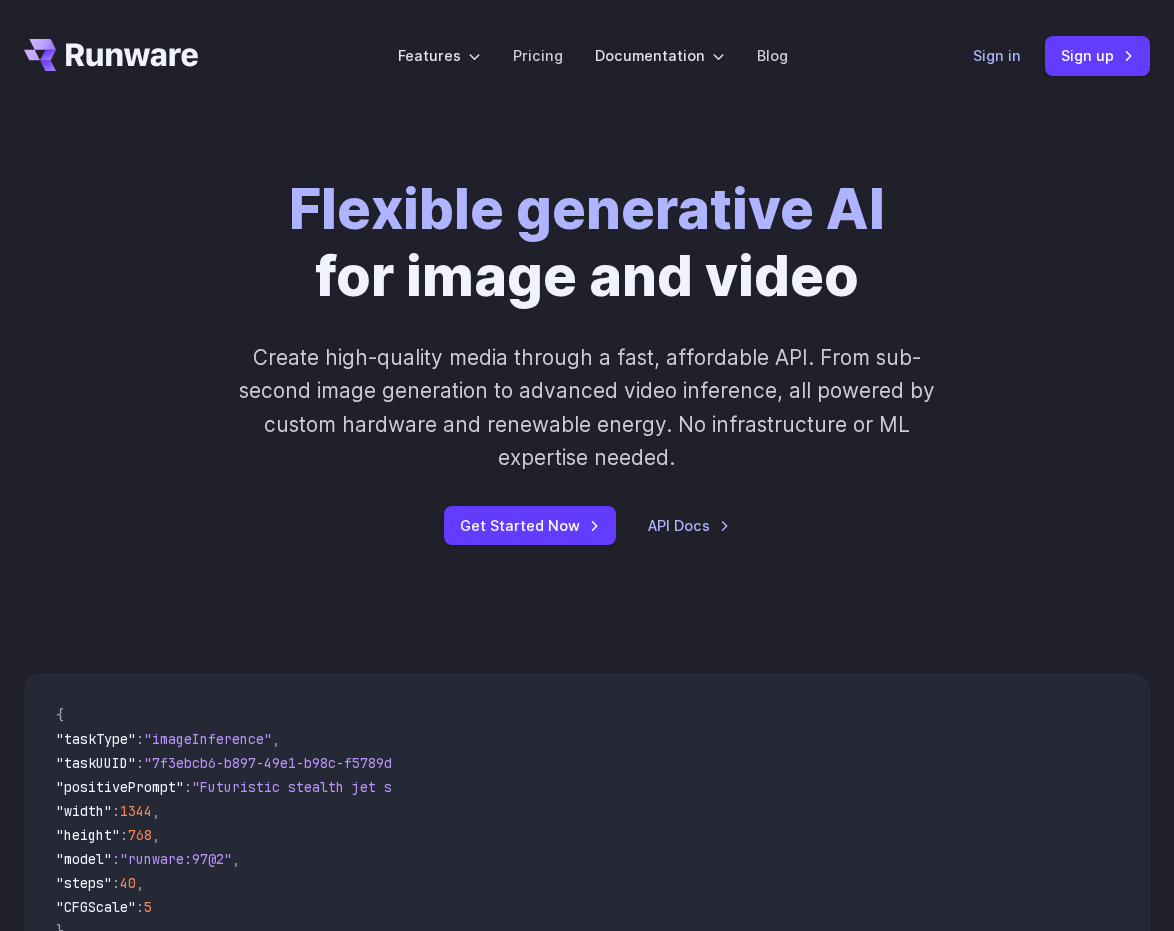 click on "Sign in" at bounding box center (997, 55) 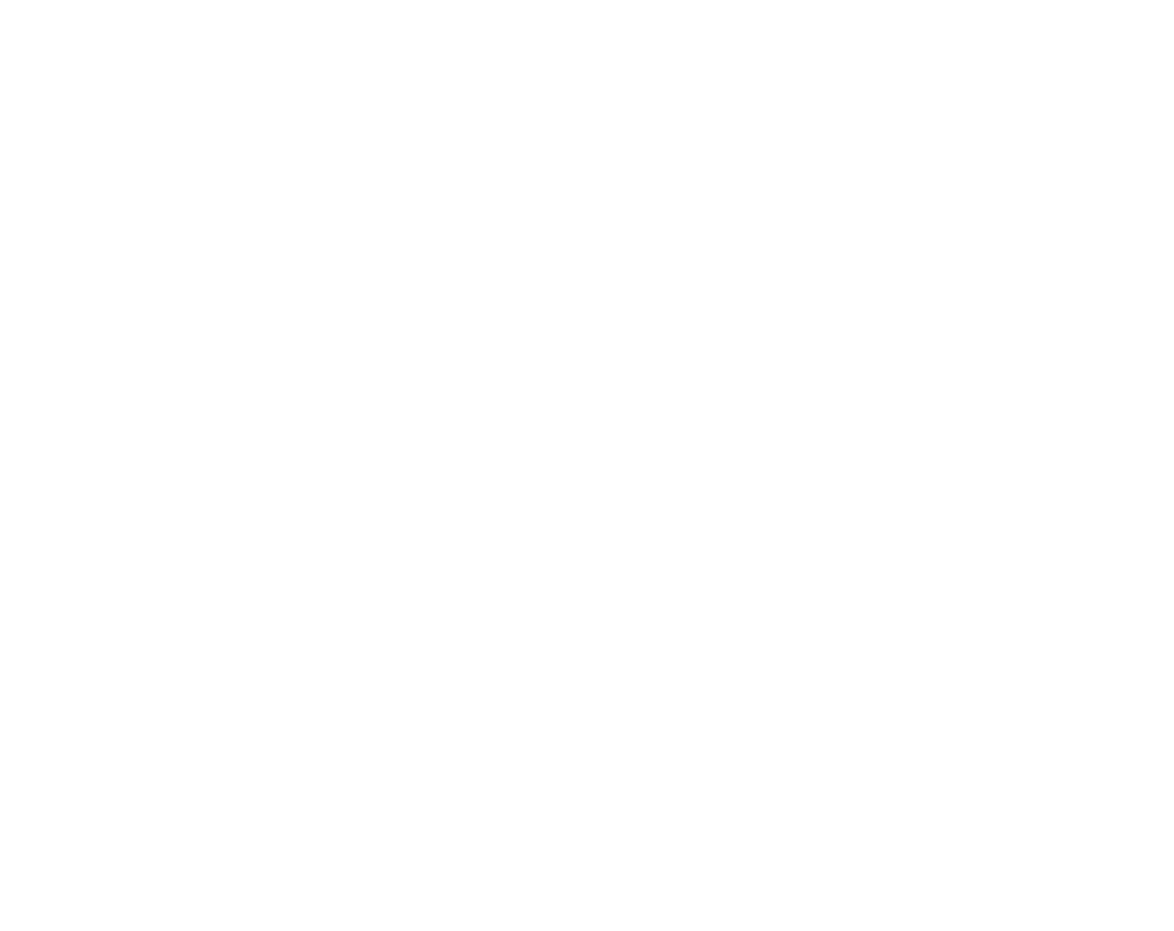 scroll, scrollTop: 0, scrollLeft: 0, axis: both 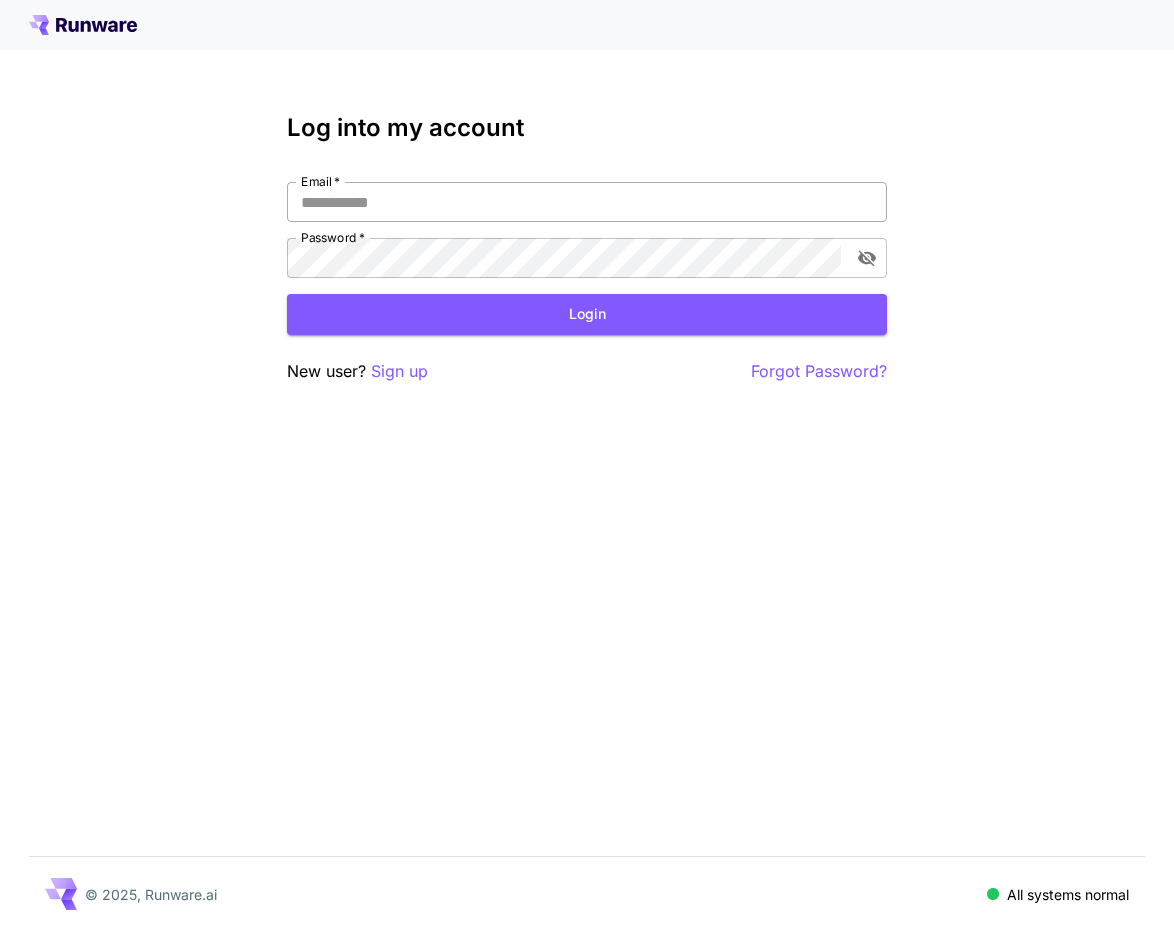 click on "Email   *" at bounding box center (587, 202) 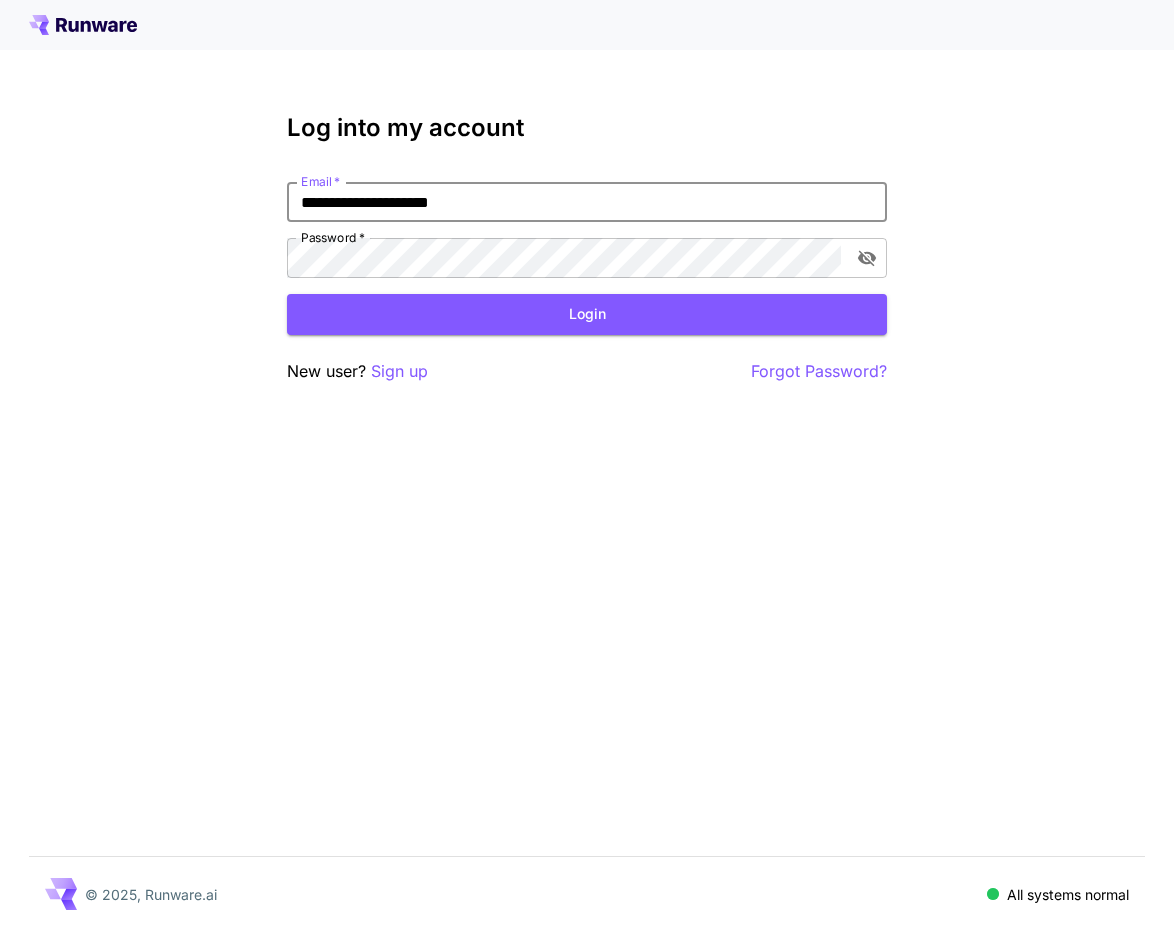 click on "Log into my account Email   * [EMAIL] Email   * Password   * Password   * Login New user?   Sign up Forgot Password?" at bounding box center (587, 249) 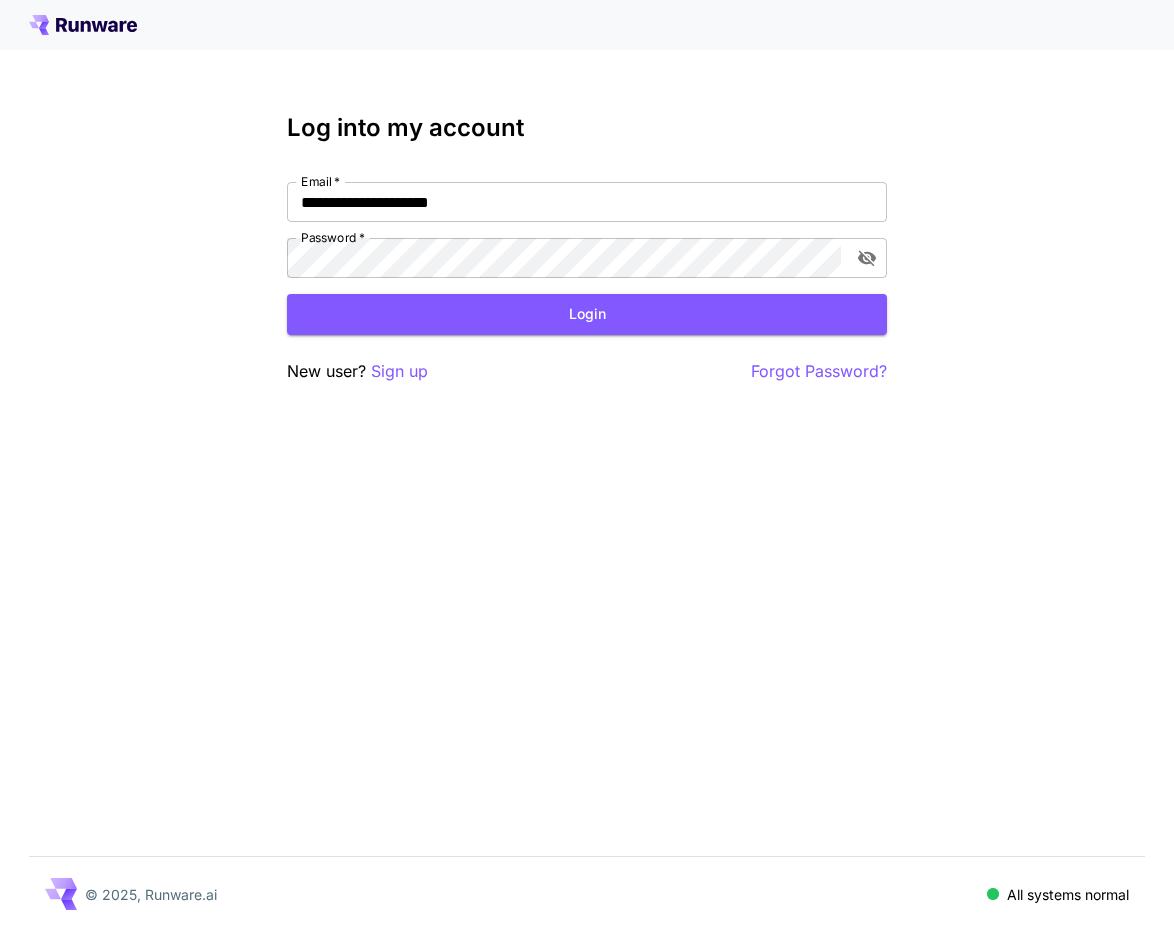 click on "Log into my account Email   * [EMAIL] Email   * Password   * Password   * Login New user?   Sign up Forgot Password?" at bounding box center (587, 249) 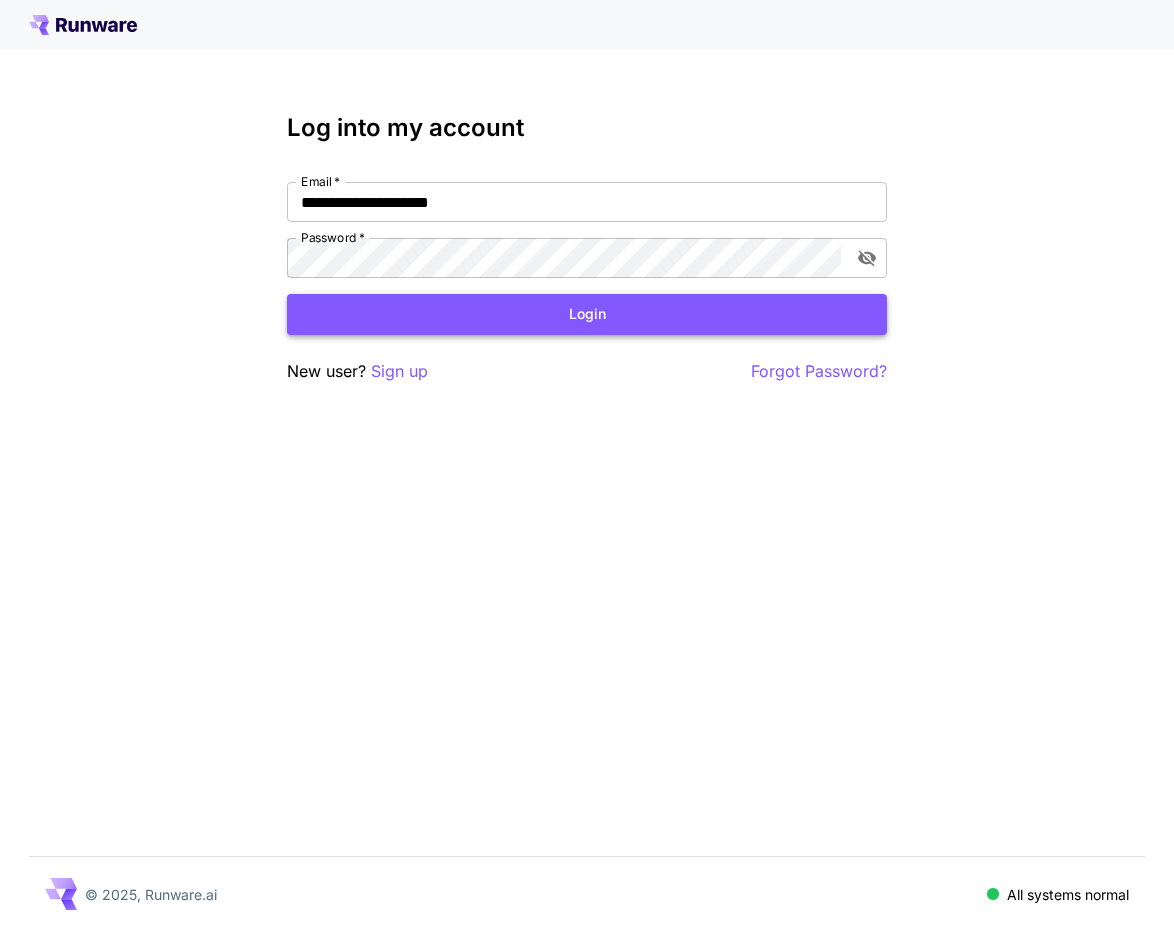 click on "Login" at bounding box center [587, 314] 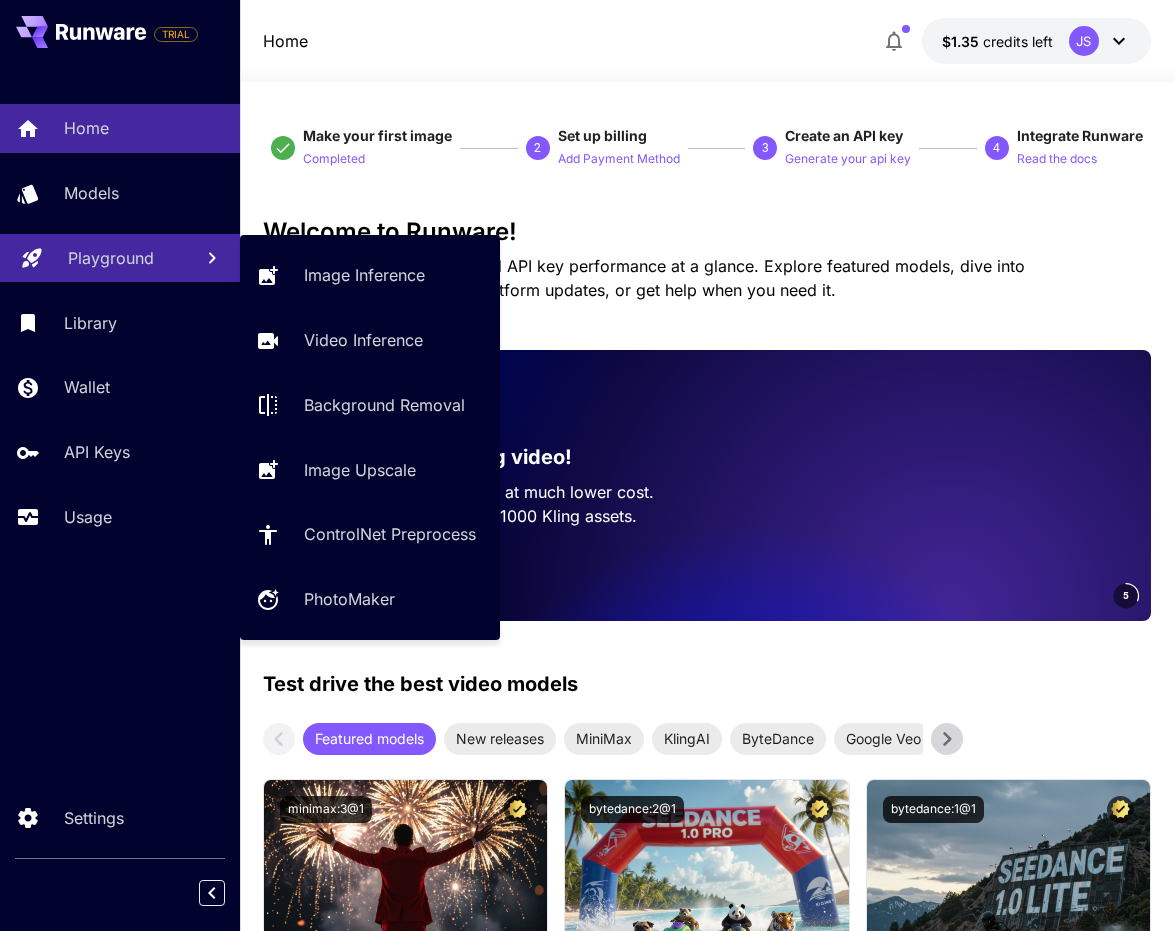 click on "Playground" at bounding box center [111, 258] 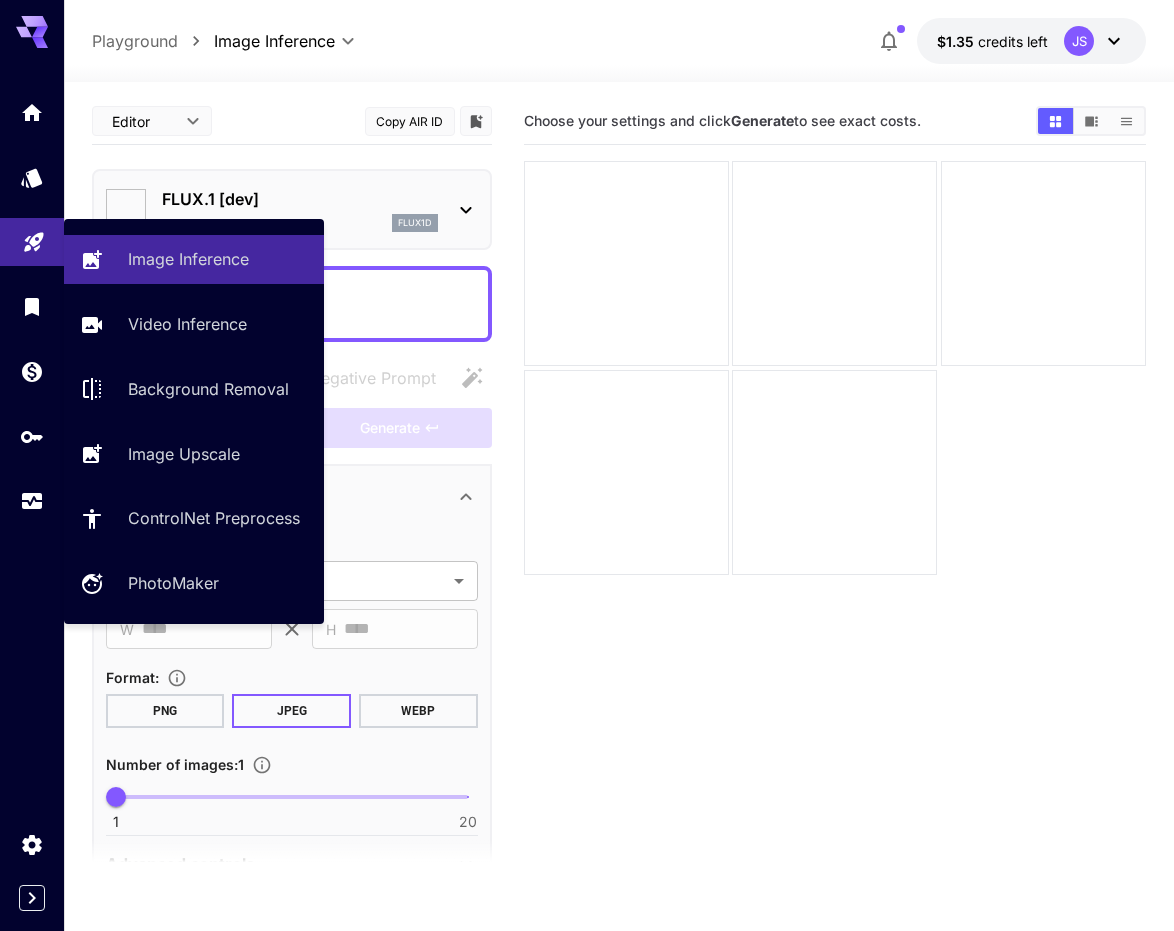 type on "**********" 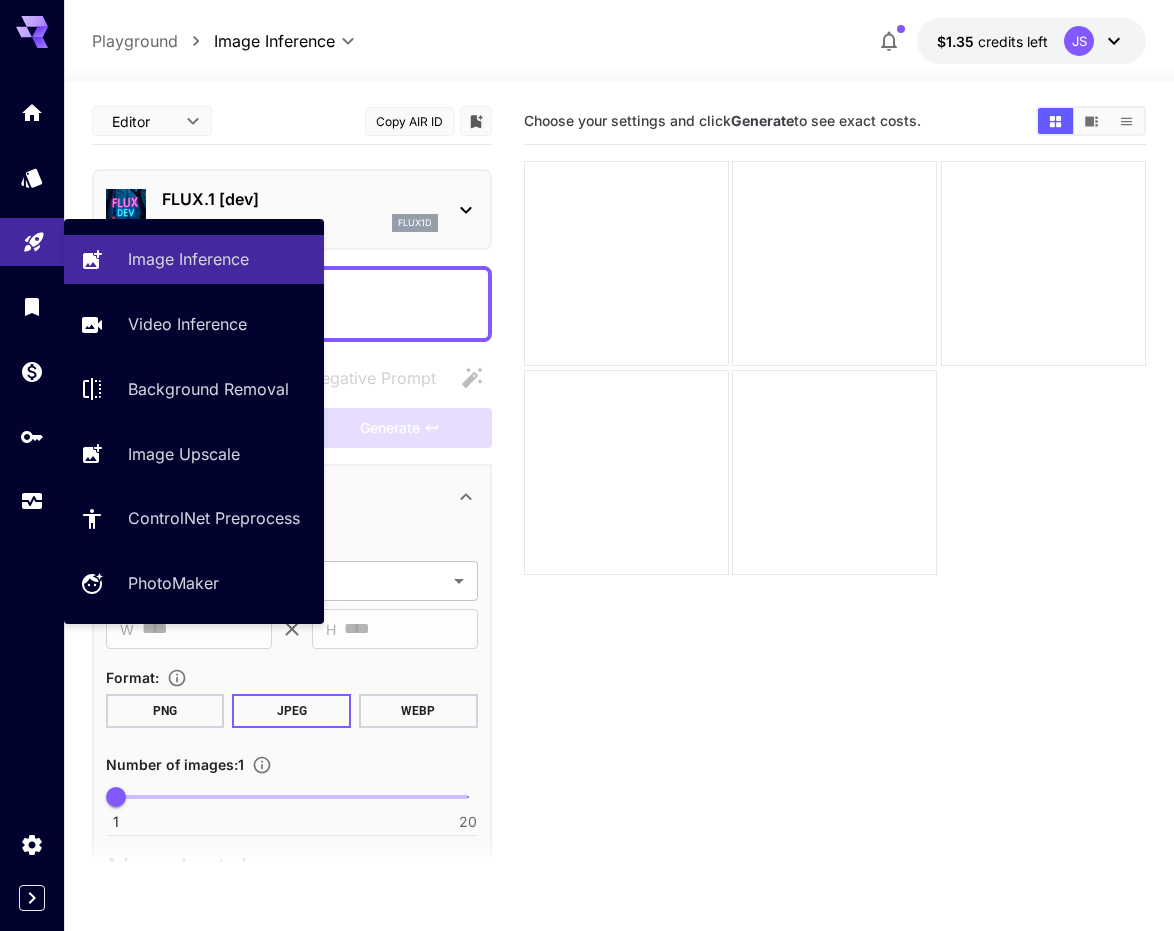 click at bounding box center (619, 70) 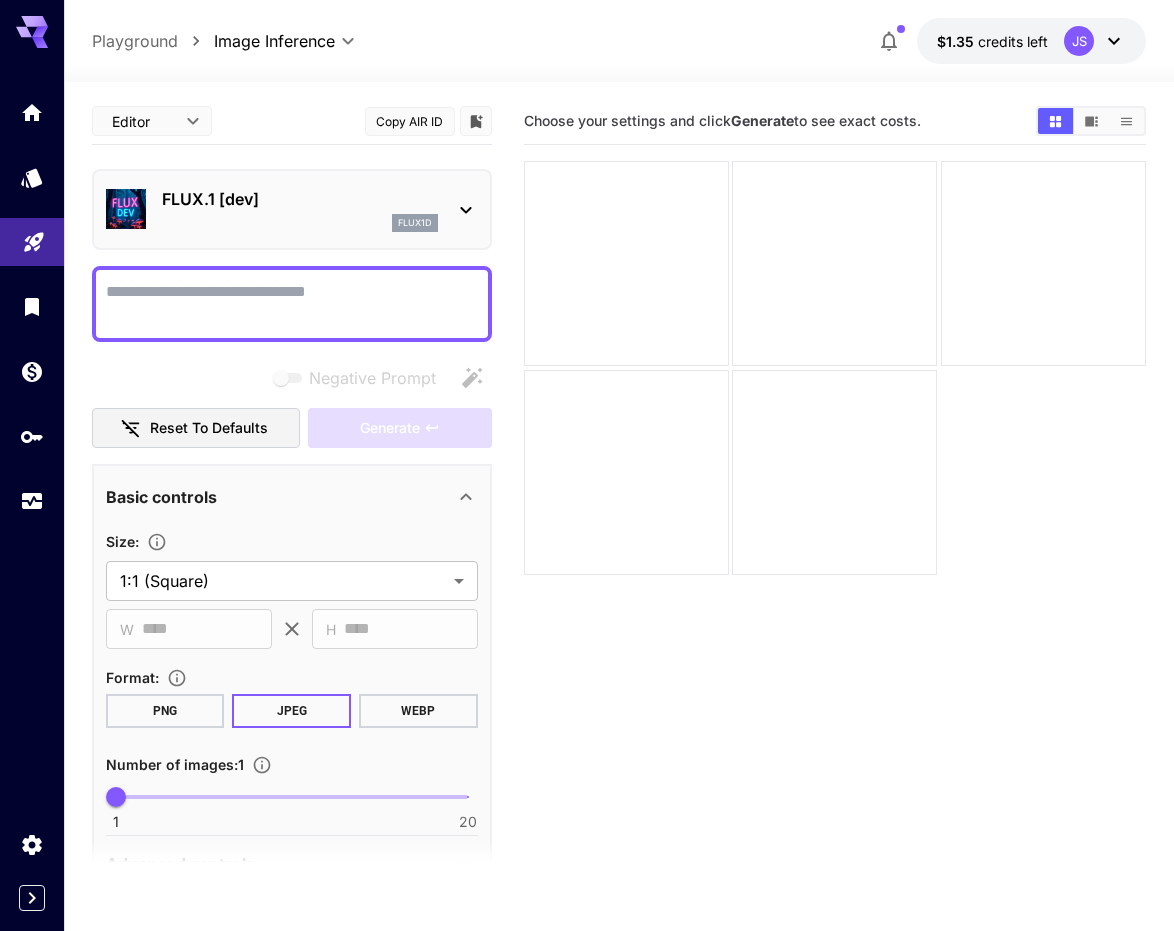 click on "Negative Prompt" at bounding box center (292, 304) 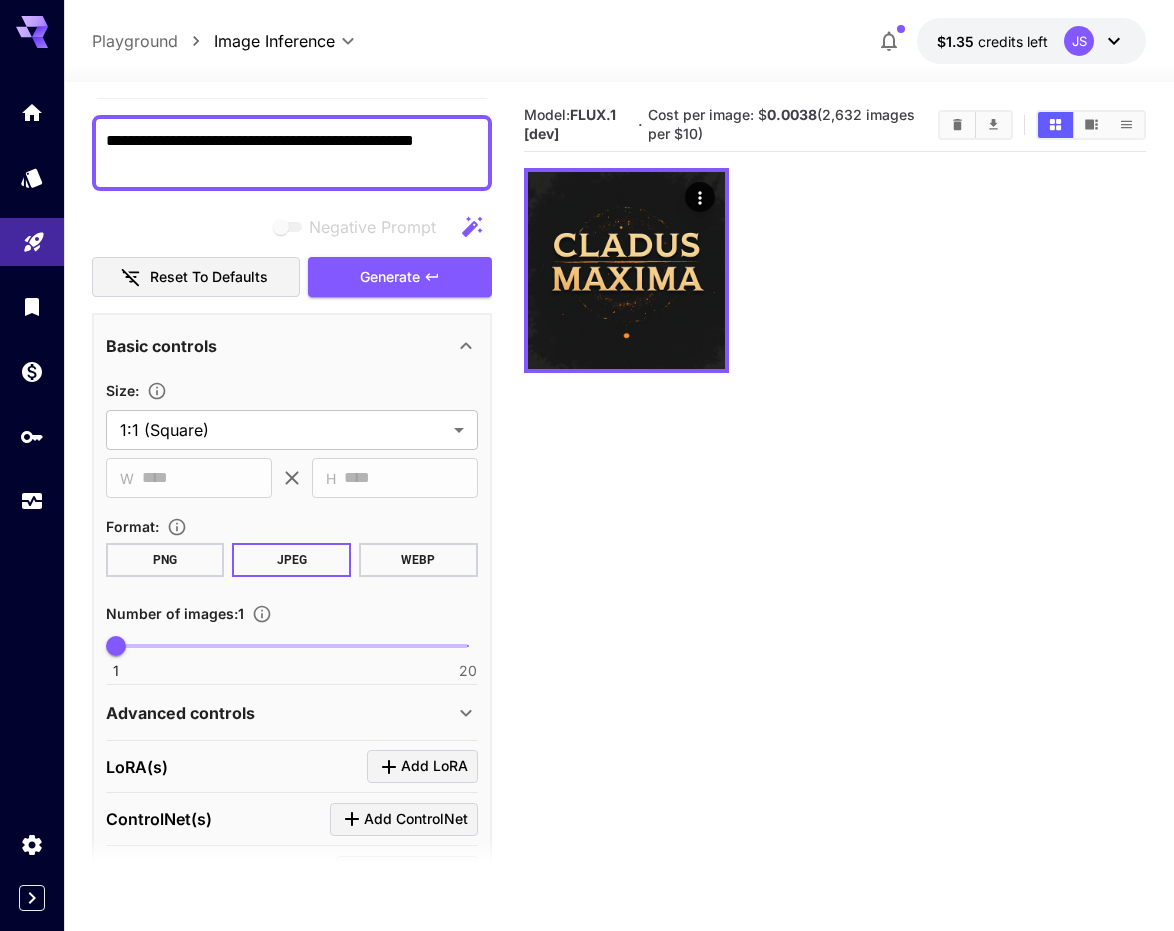 scroll, scrollTop: 176, scrollLeft: 0, axis: vertical 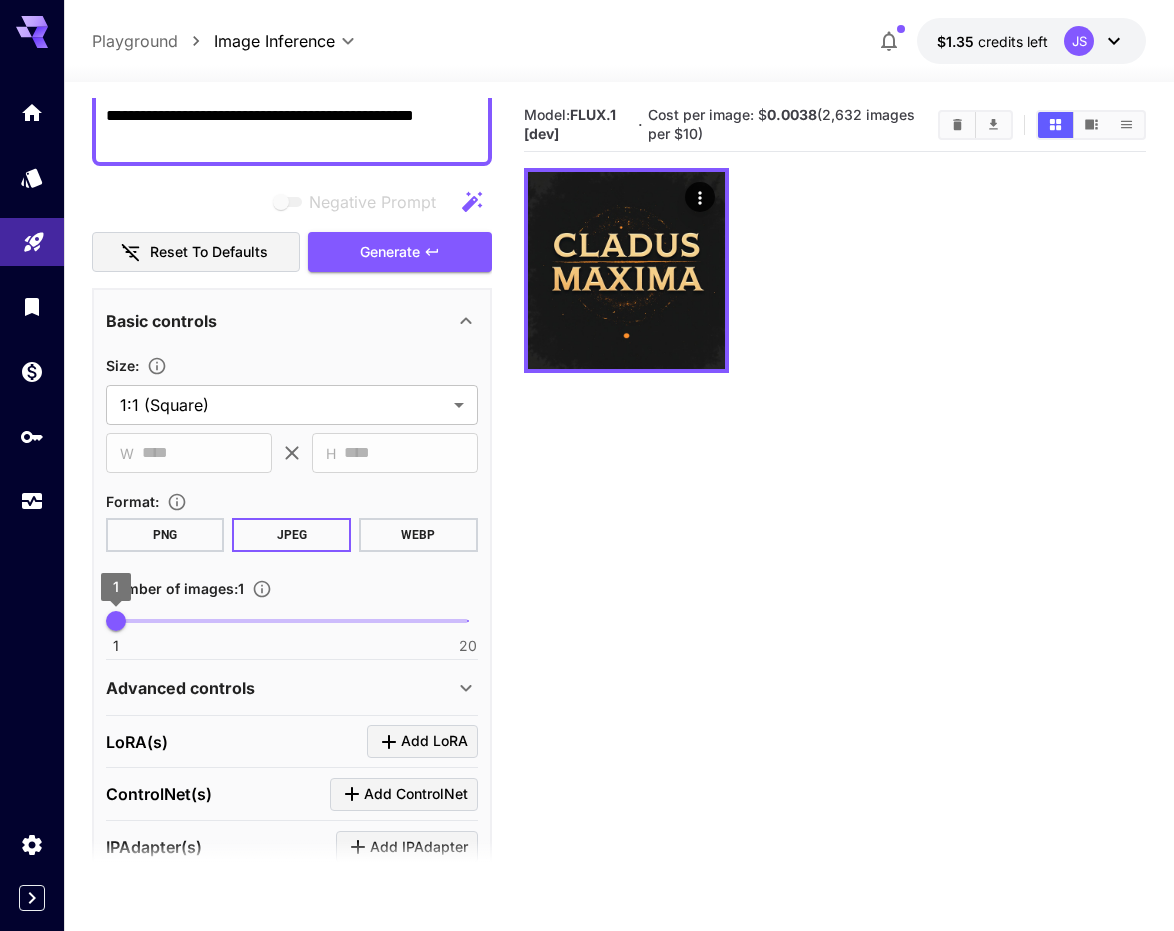 type on "**********" 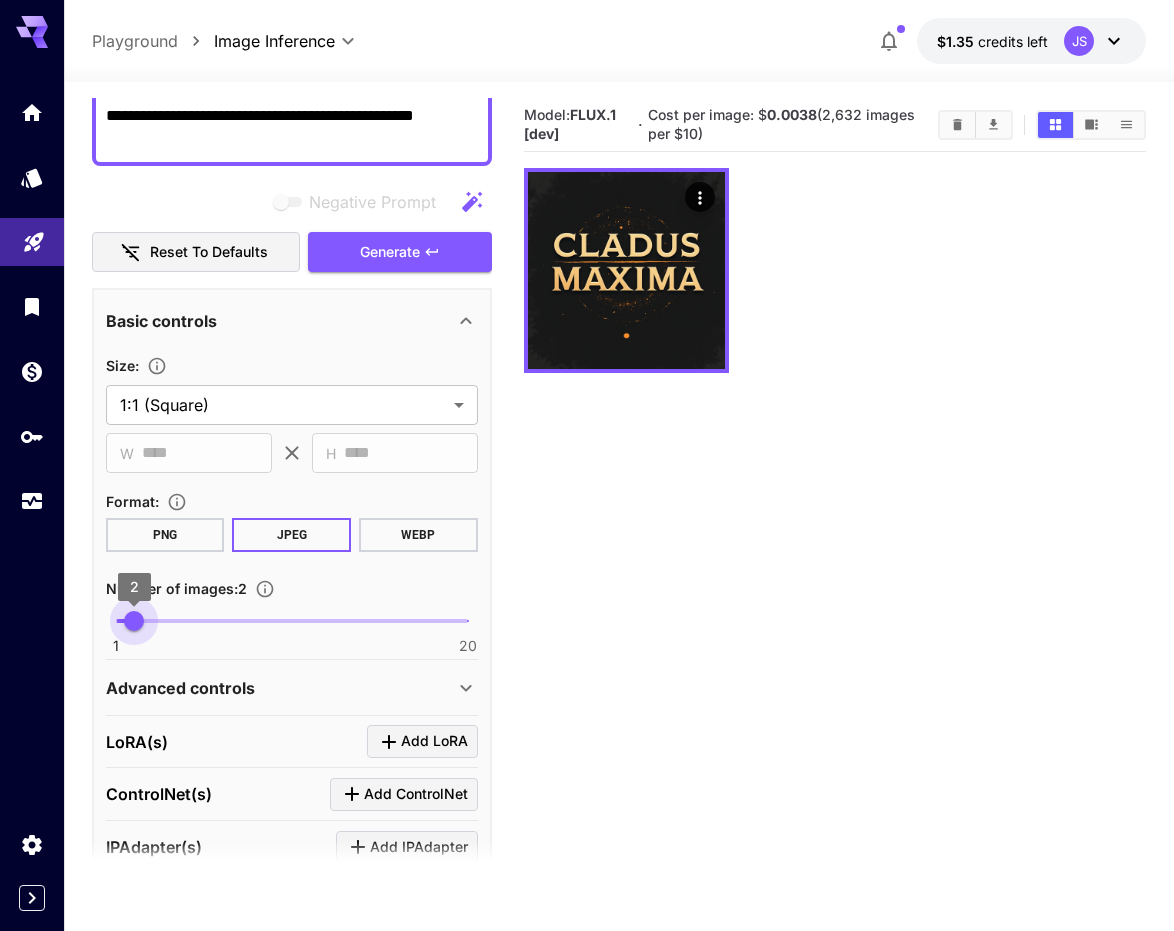 type on "*" 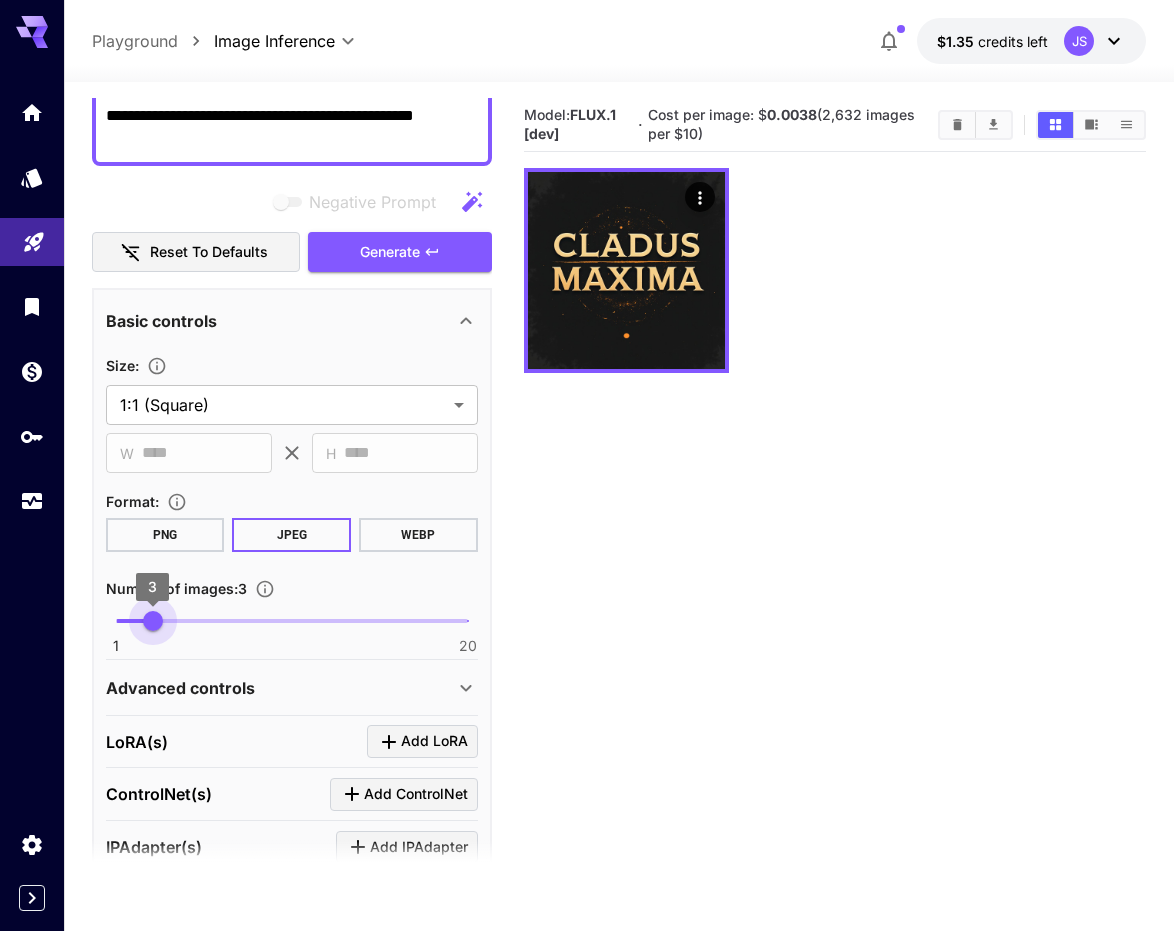 drag, startPoint x: 110, startPoint y: 624, endPoint x: 151, endPoint y: 623, distance: 41.01219 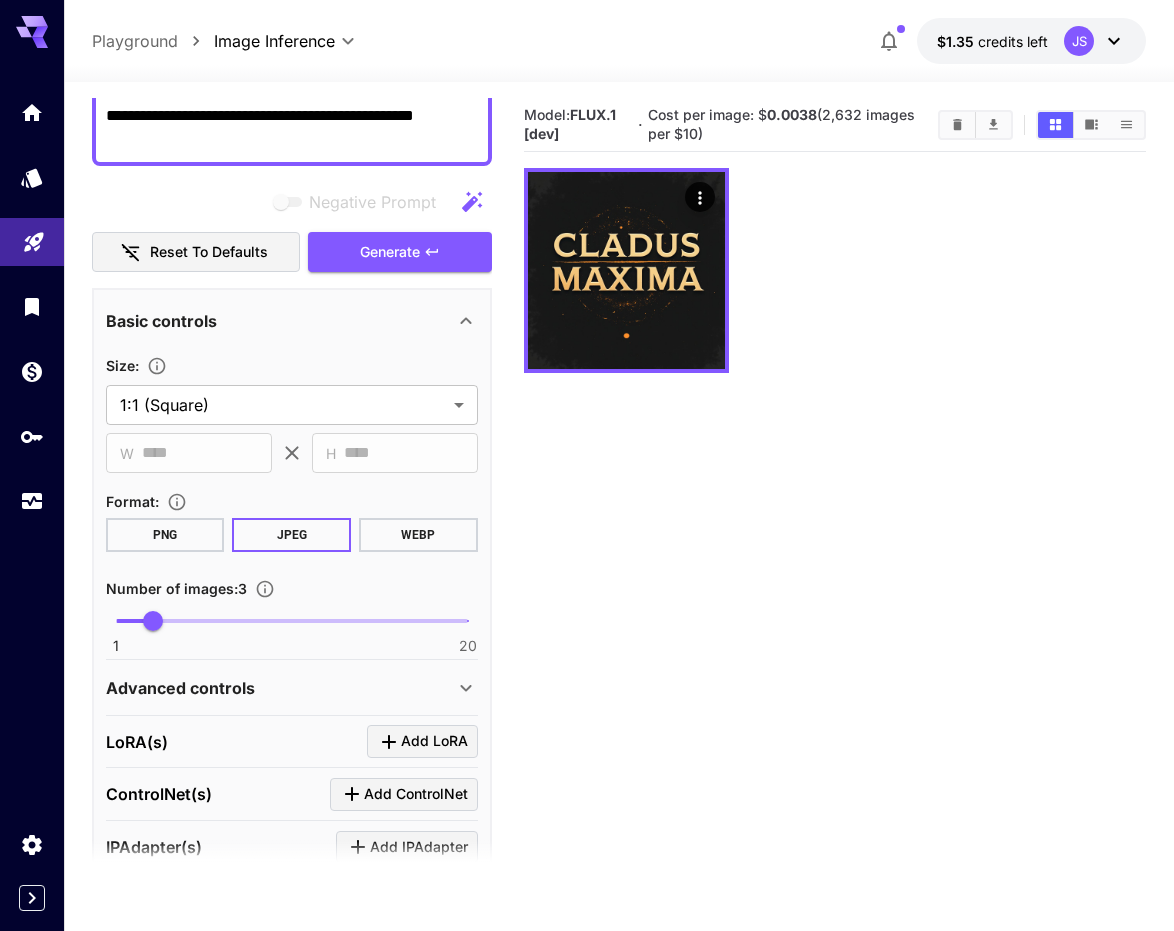 click on "**********" at bounding box center (292, 128) 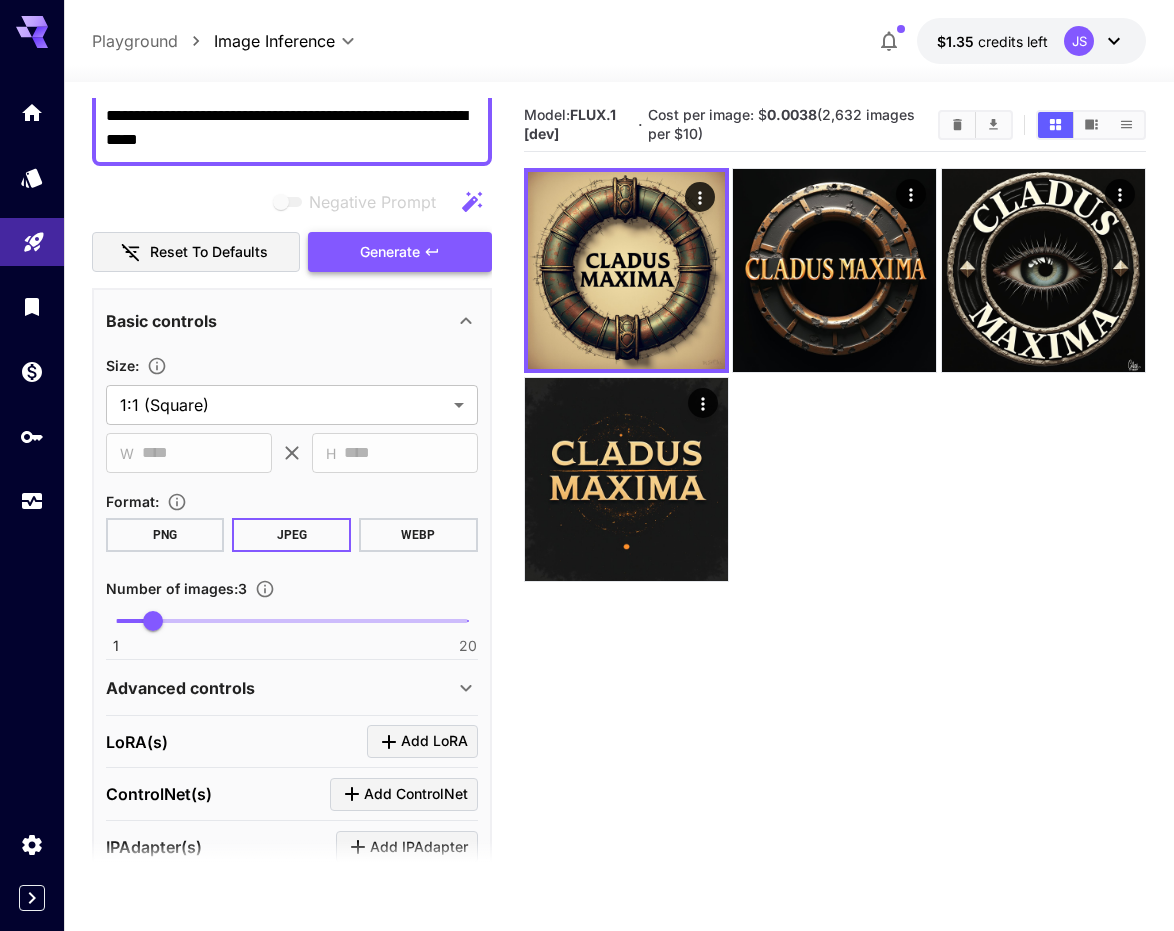 click on "Generate" at bounding box center (400, 252) 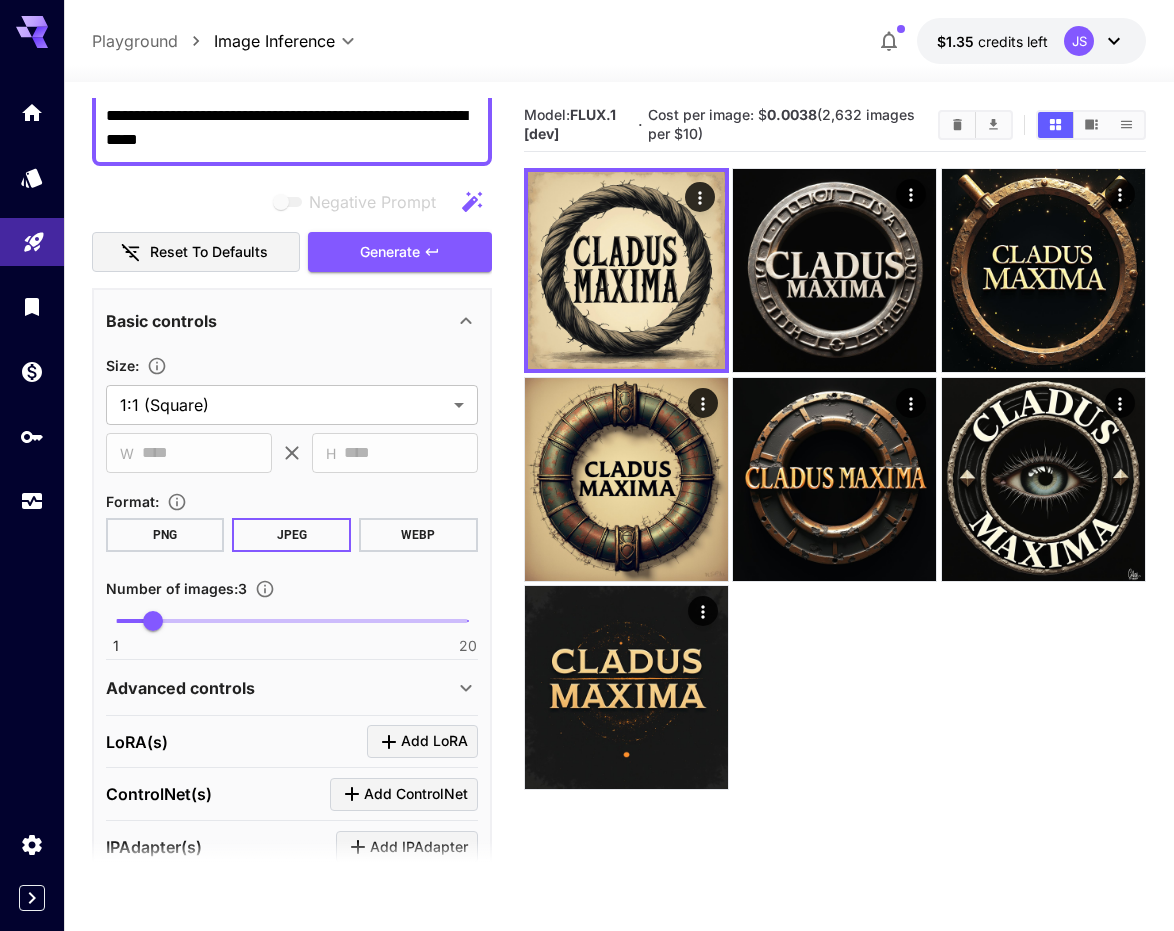 click on "**********" at bounding box center (292, 128) 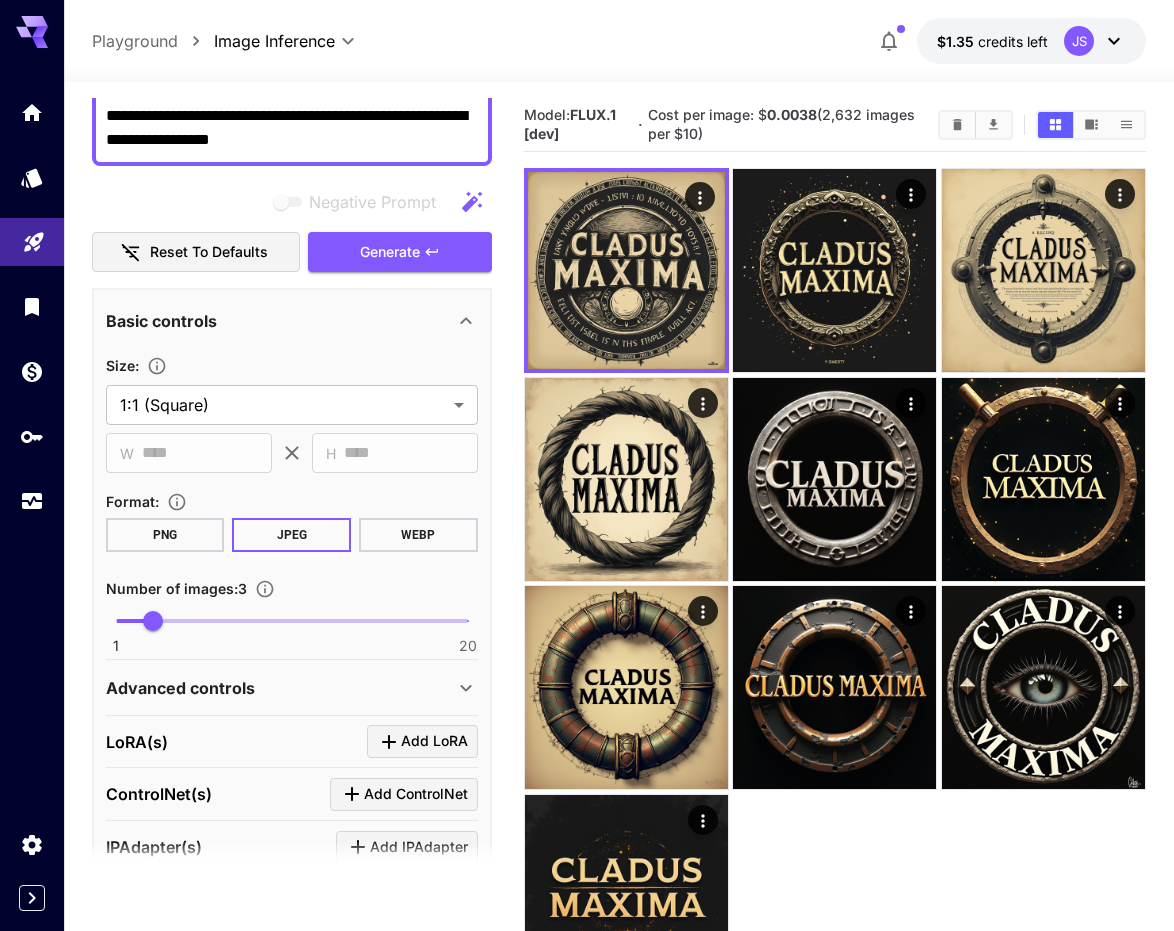 drag, startPoint x: 431, startPoint y: 115, endPoint x: 456, endPoint y: 142, distance: 36.796738 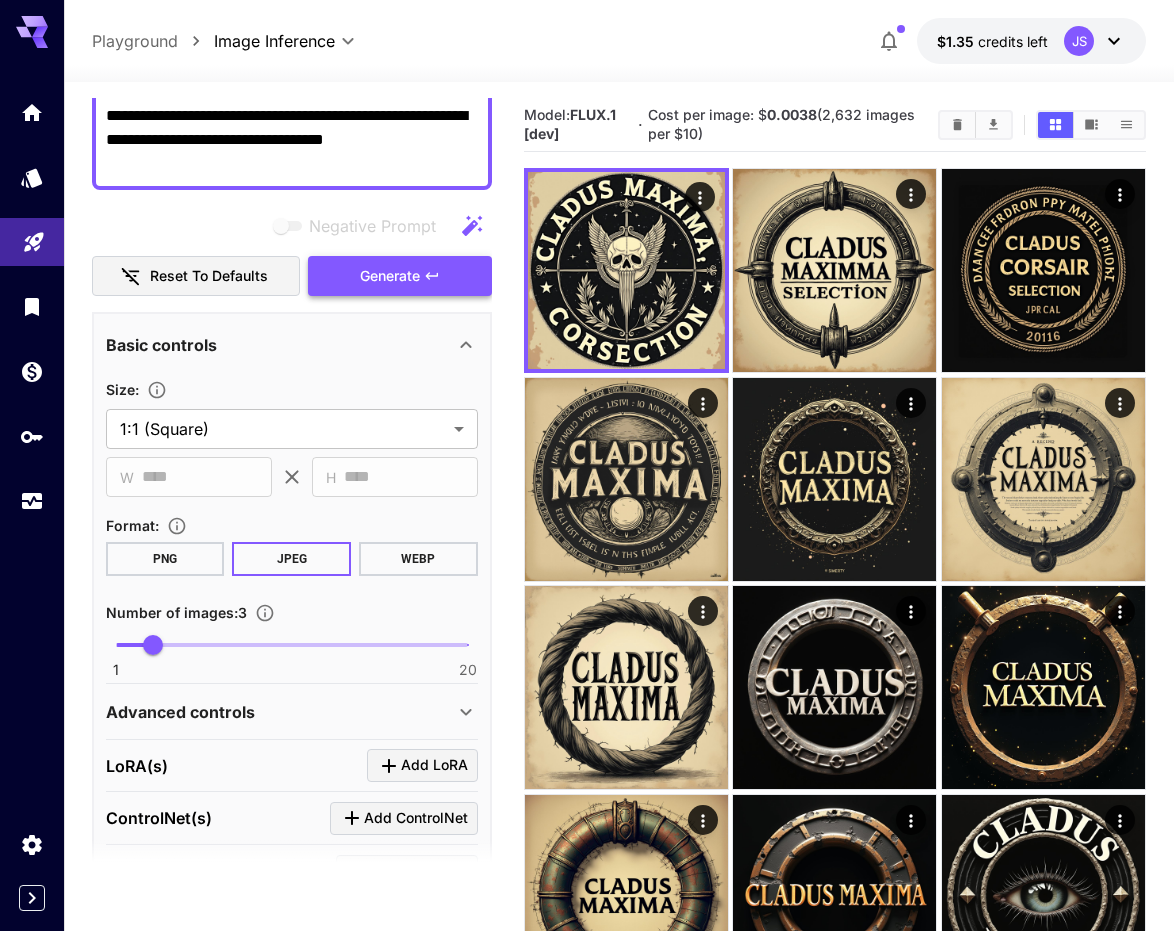 click on "Generate" at bounding box center (390, 276) 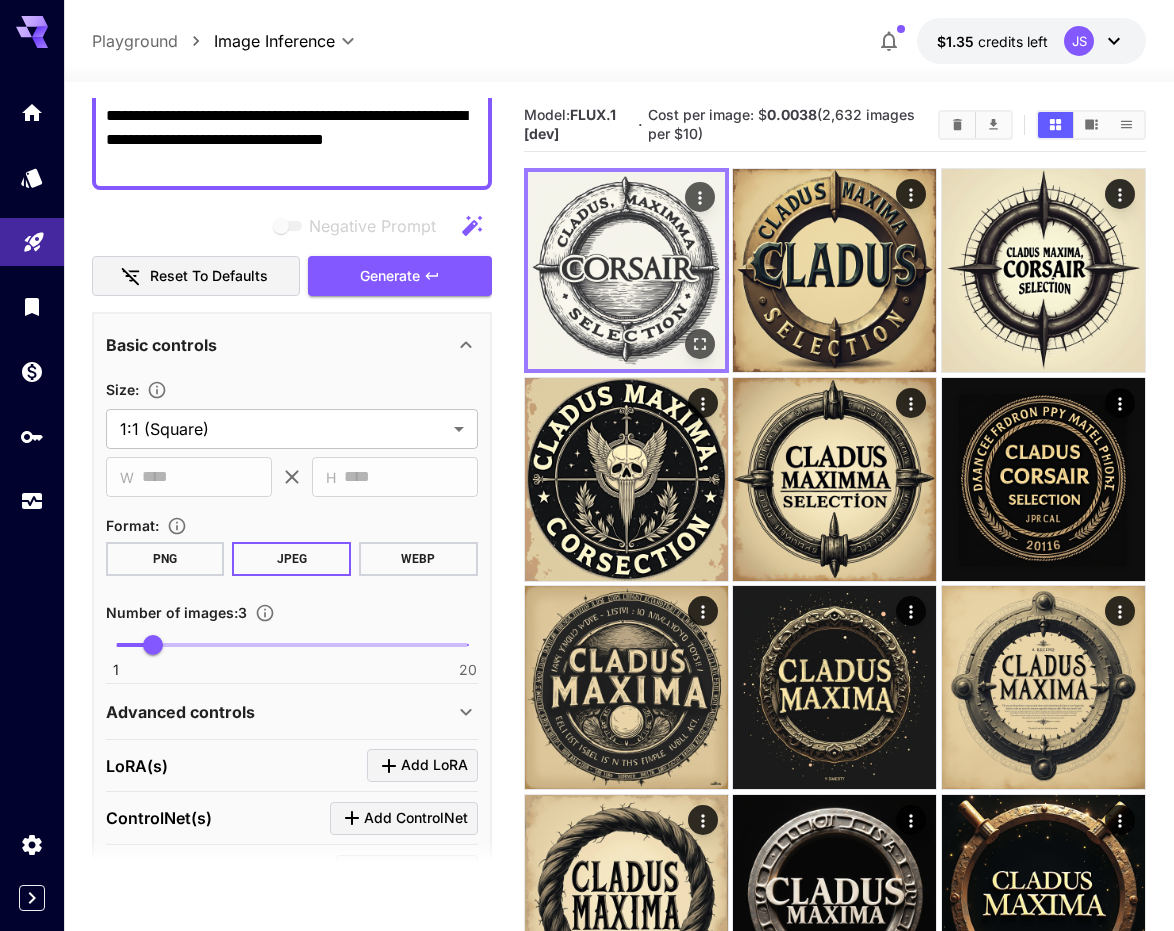 click at bounding box center (626, 270) 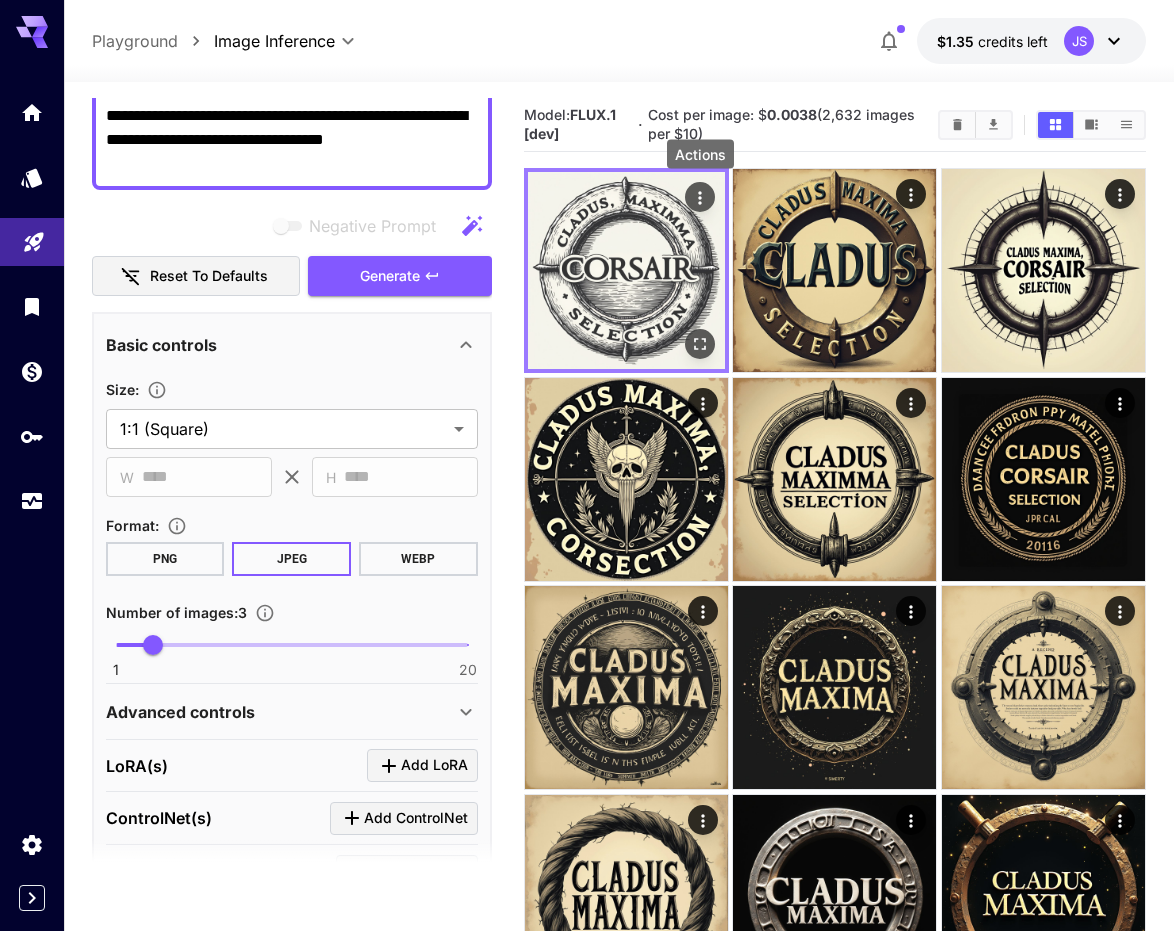 click 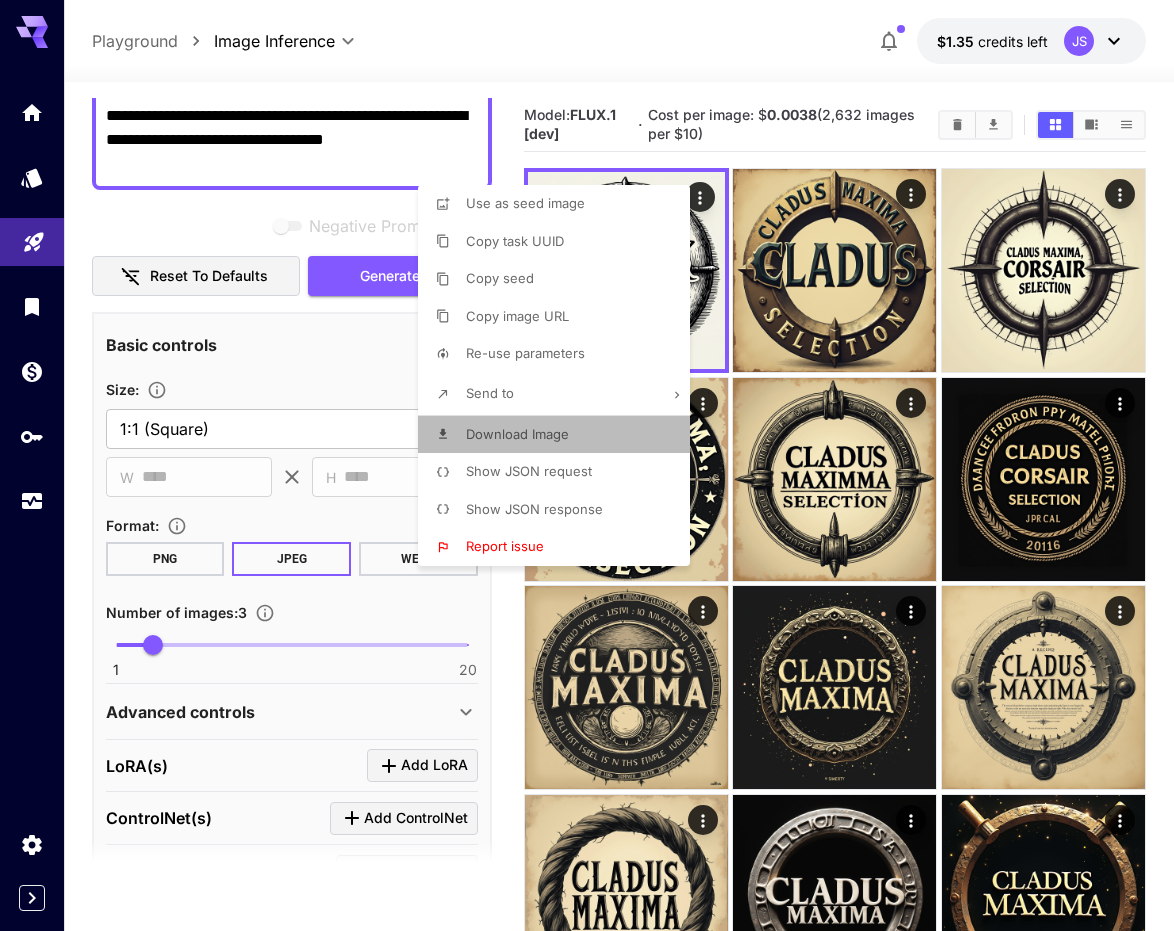 click on "Download Image" at bounding box center [560, 435] 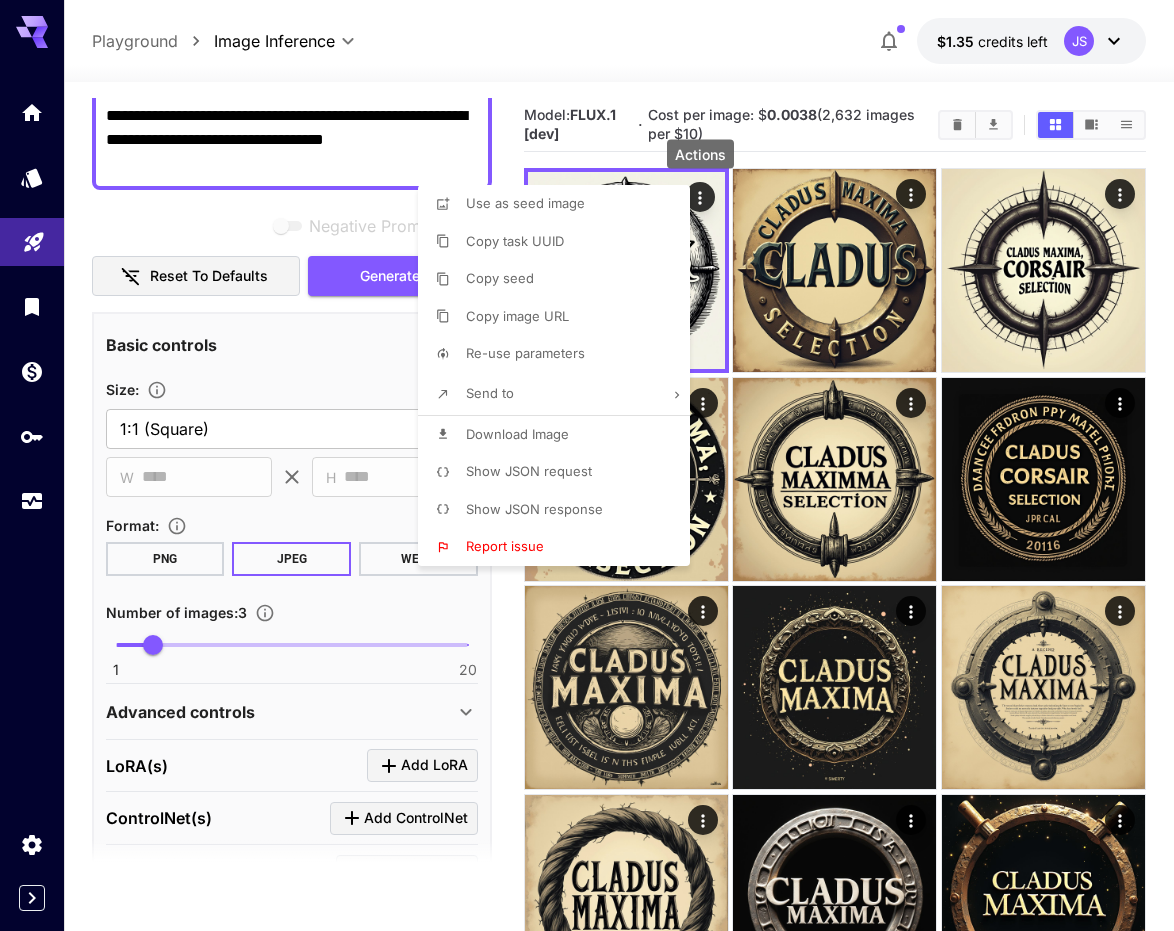 click at bounding box center (587, 465) 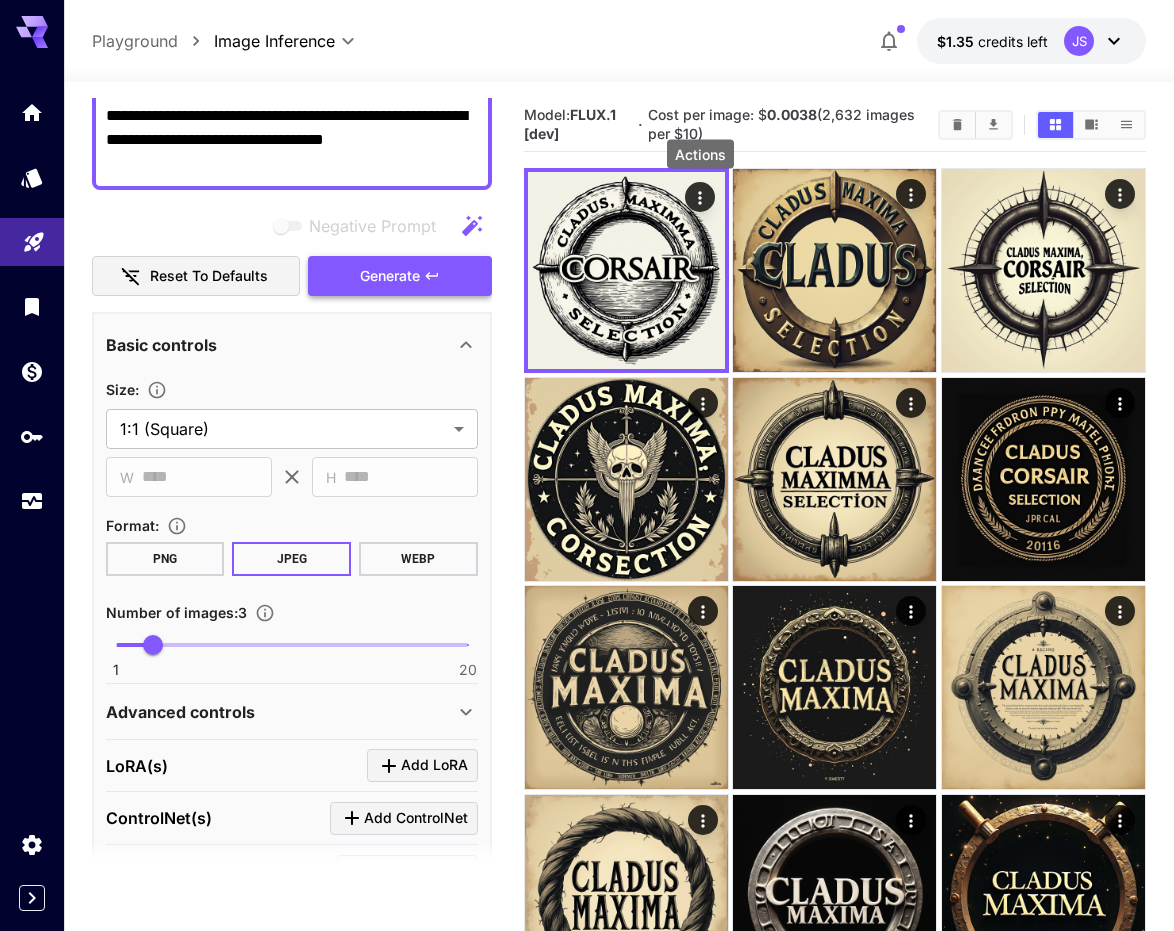 click on "Generate" at bounding box center (400, 276) 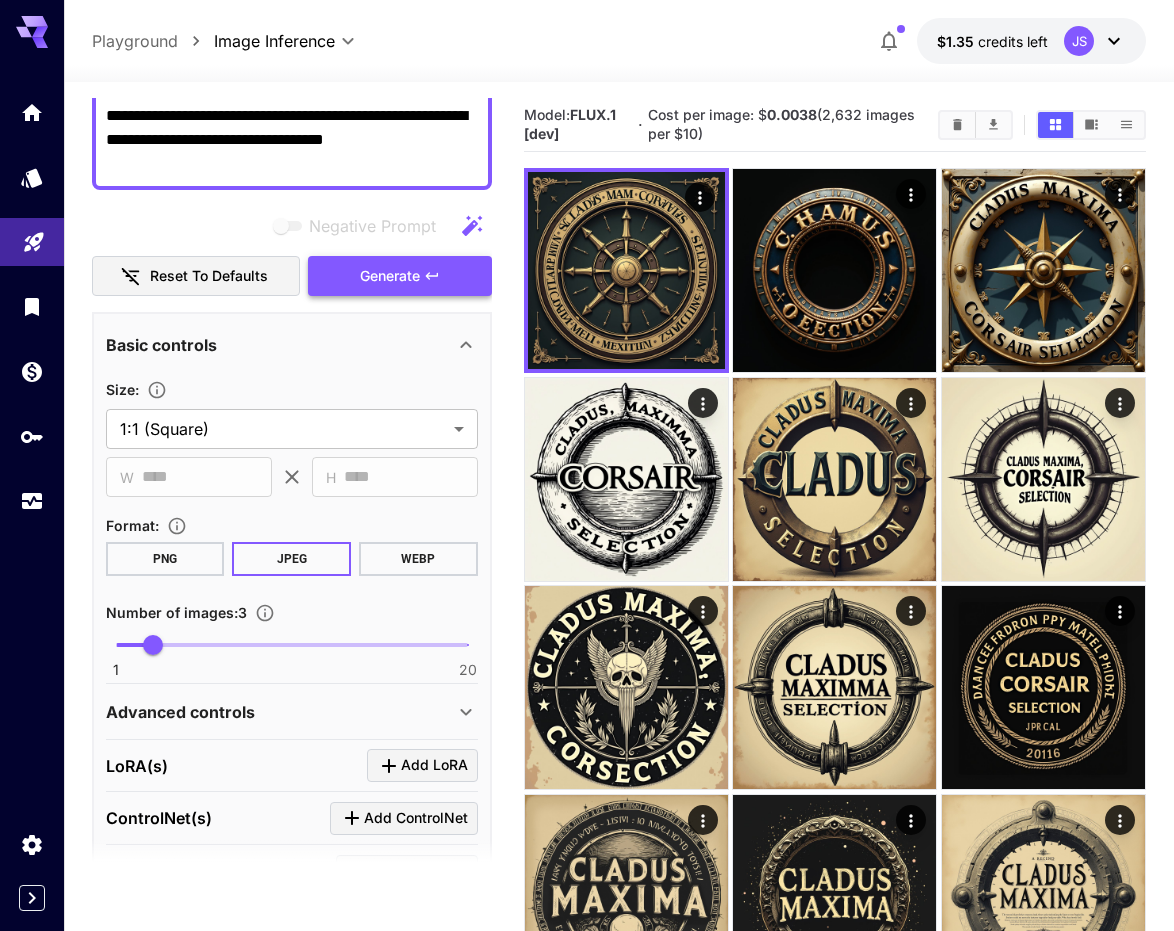 click on "Generate" at bounding box center [400, 276] 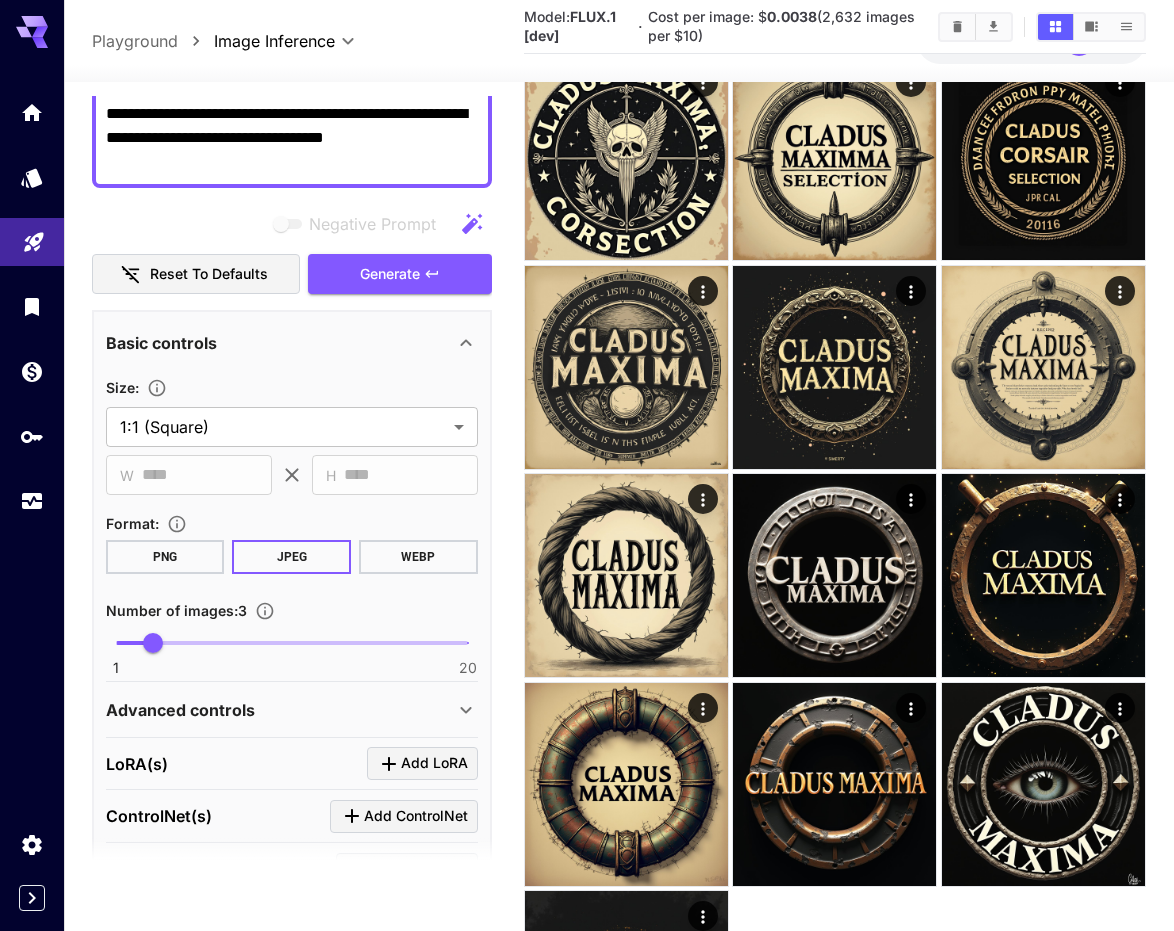 scroll, scrollTop: 0, scrollLeft: 0, axis: both 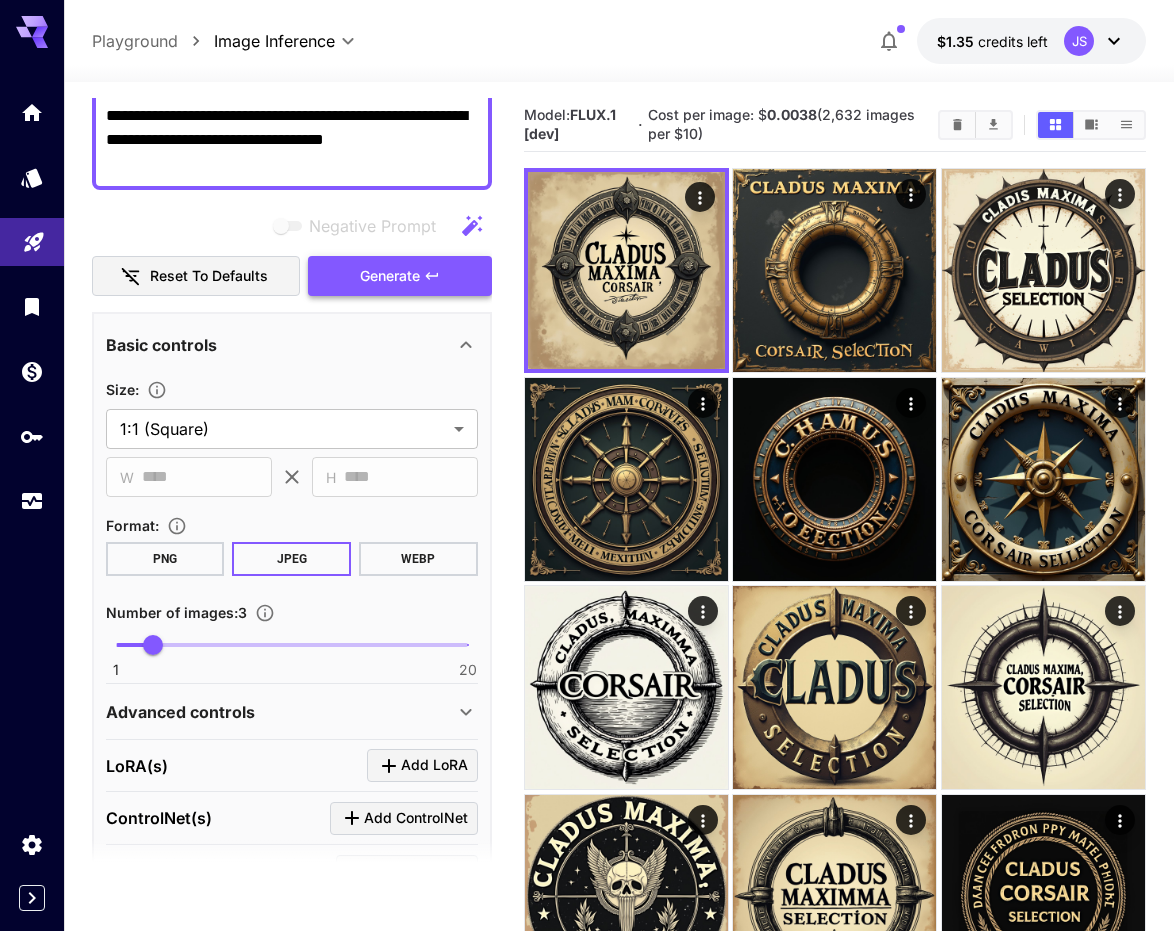 click on "Generate" at bounding box center (400, 276) 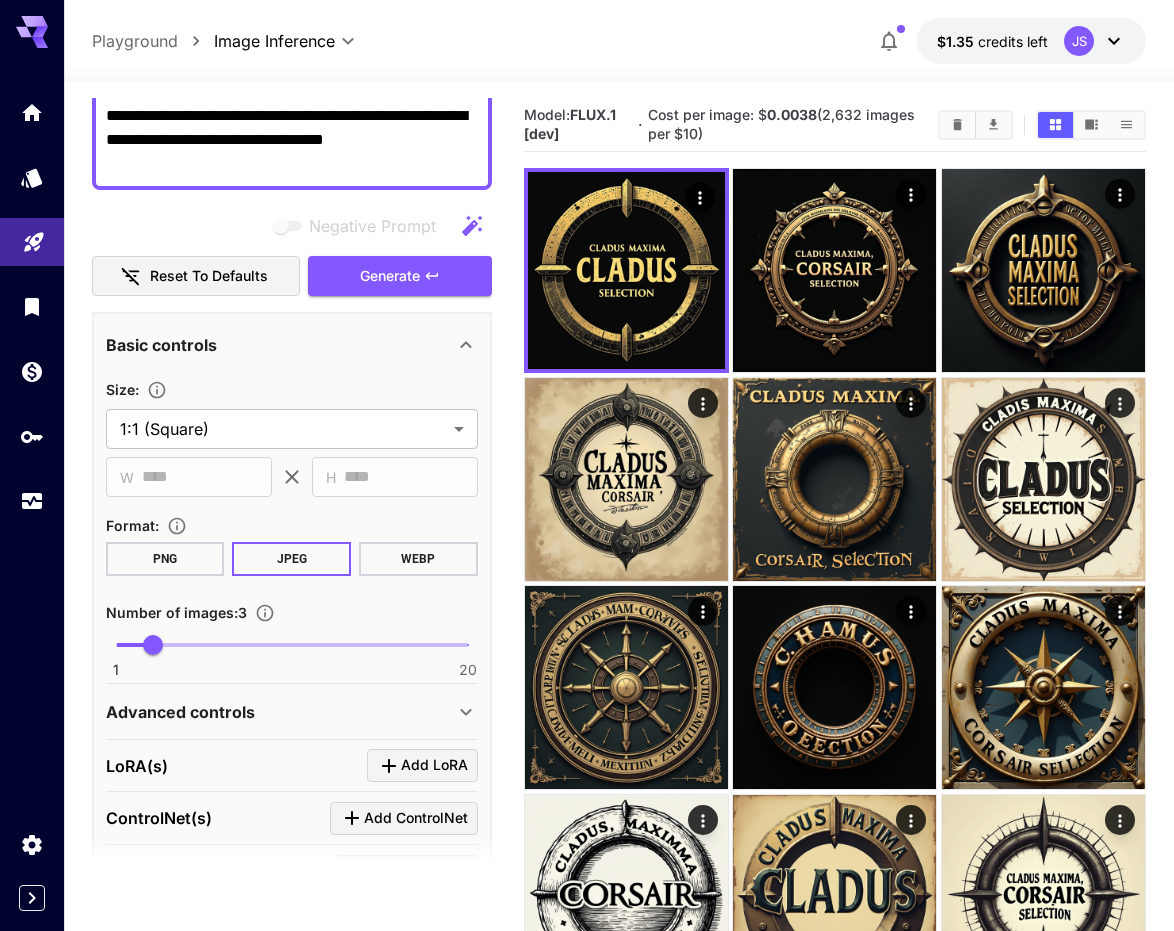 click on "**********" at bounding box center [292, 140] 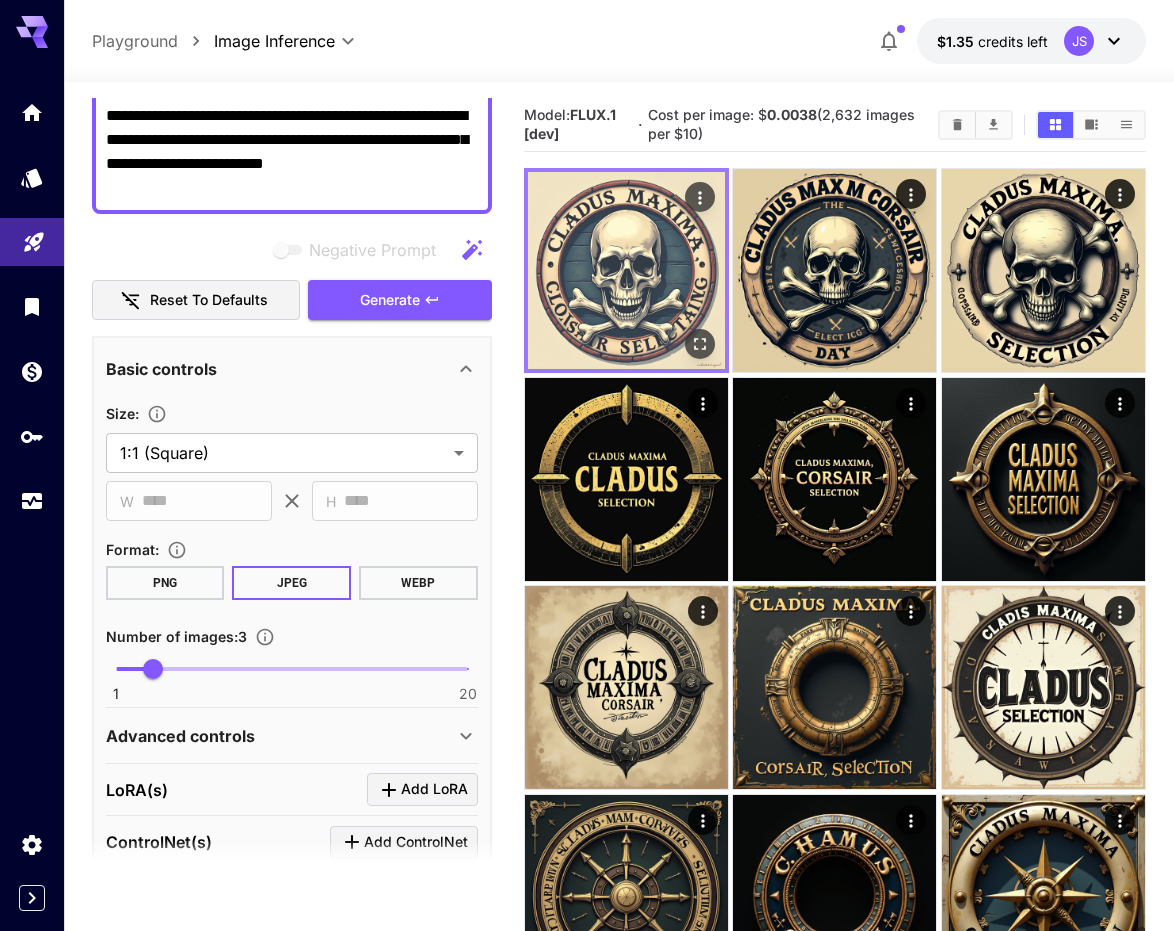 type on "**********" 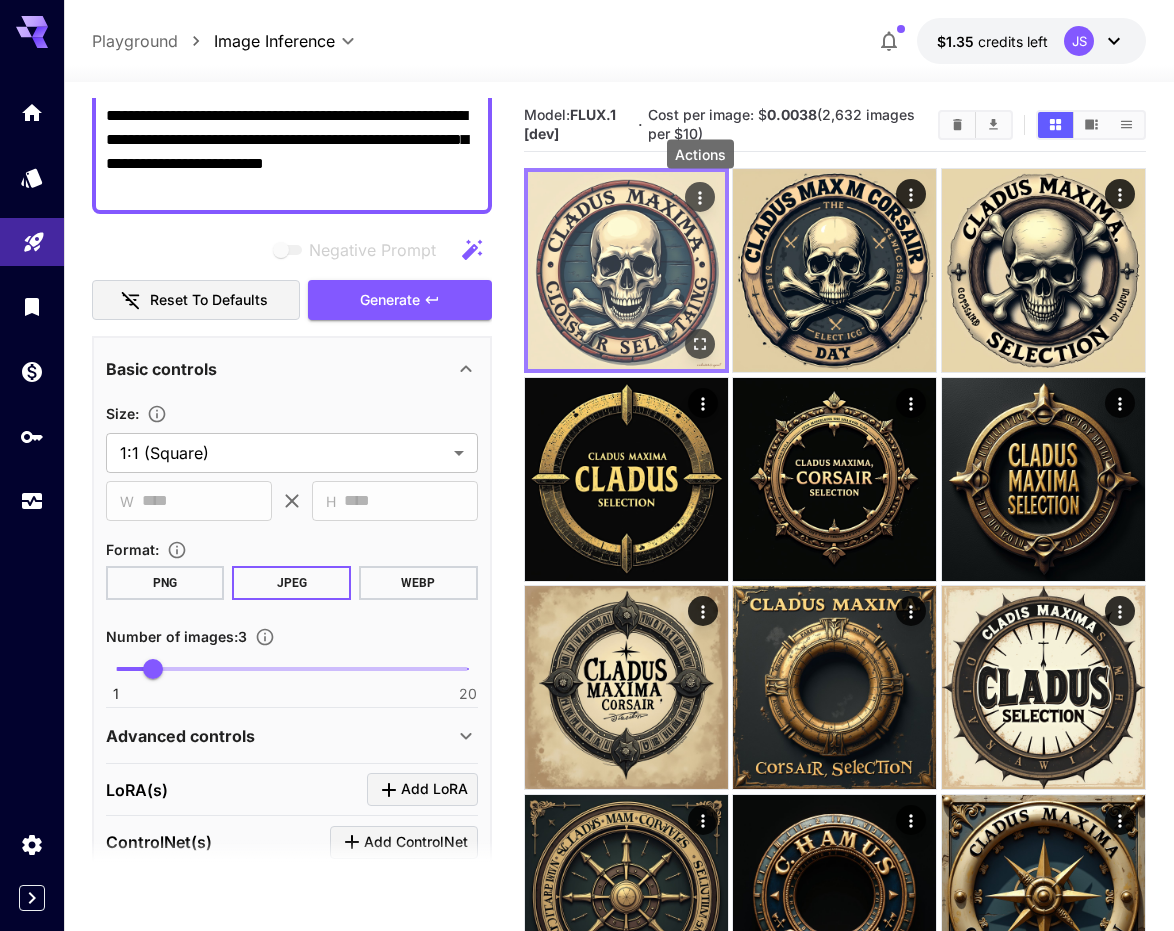 click 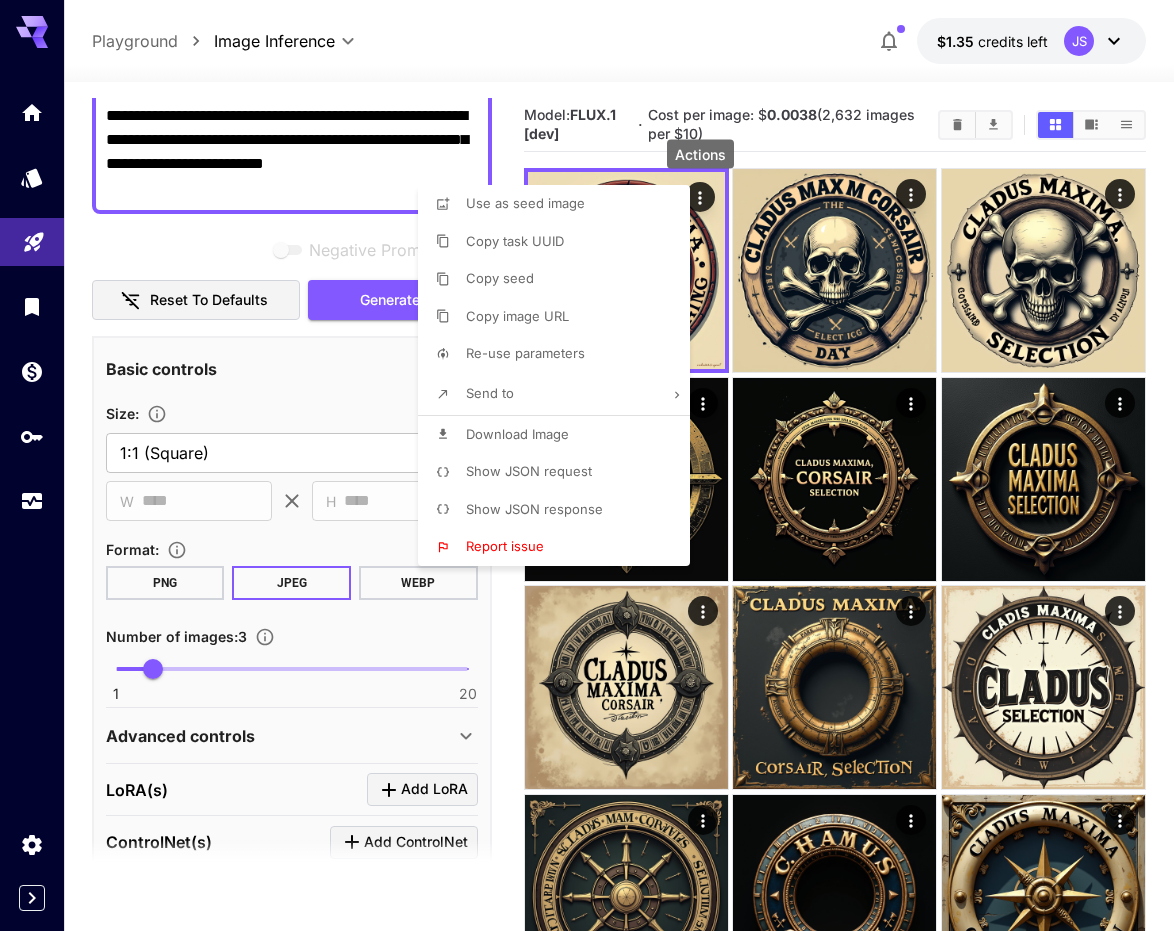 click on "Download Image" at bounding box center [560, 435] 